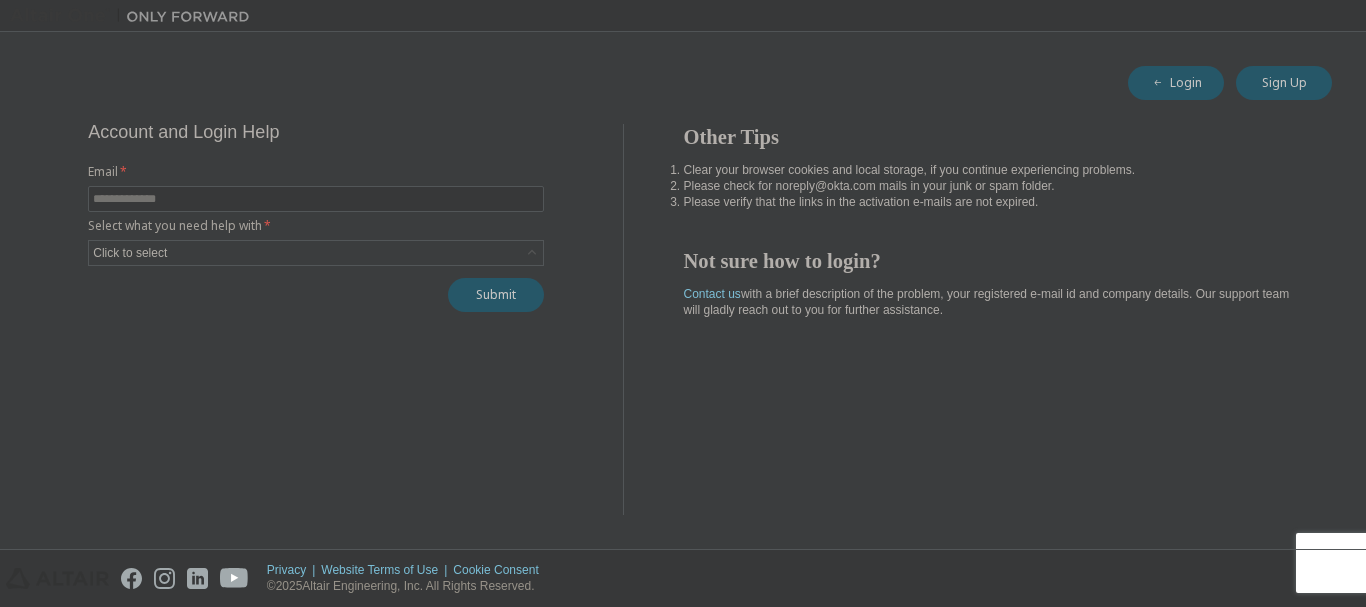 scroll, scrollTop: 0, scrollLeft: 0, axis: both 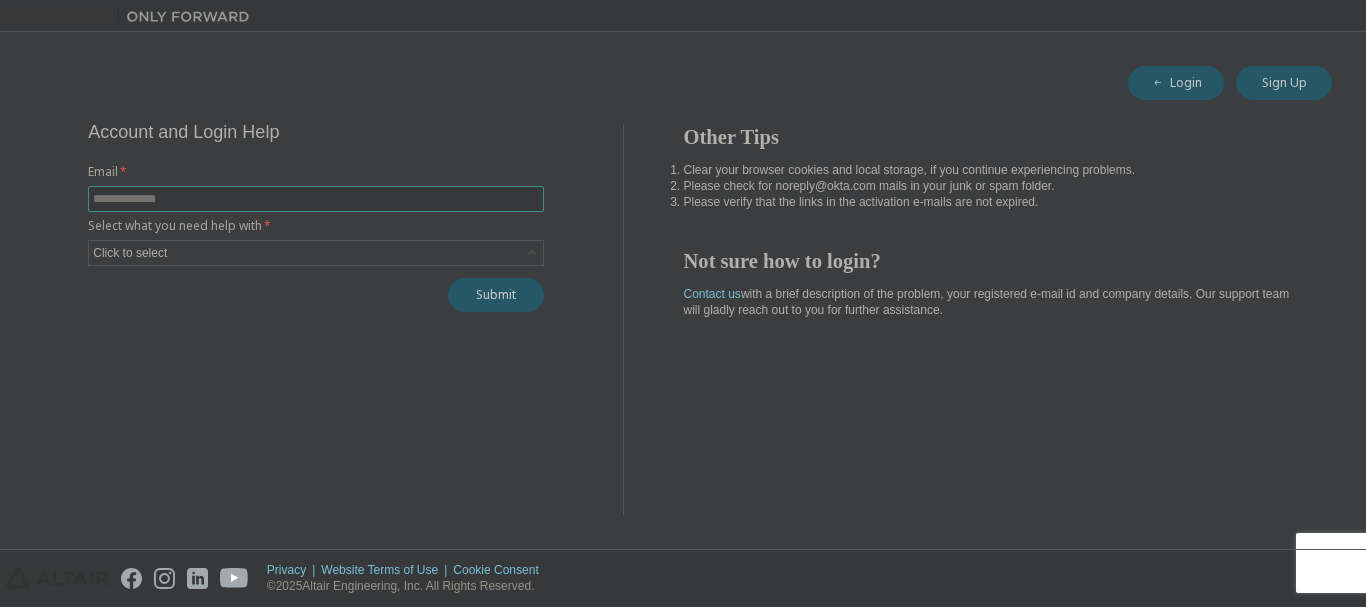 click at bounding box center [316, 199] 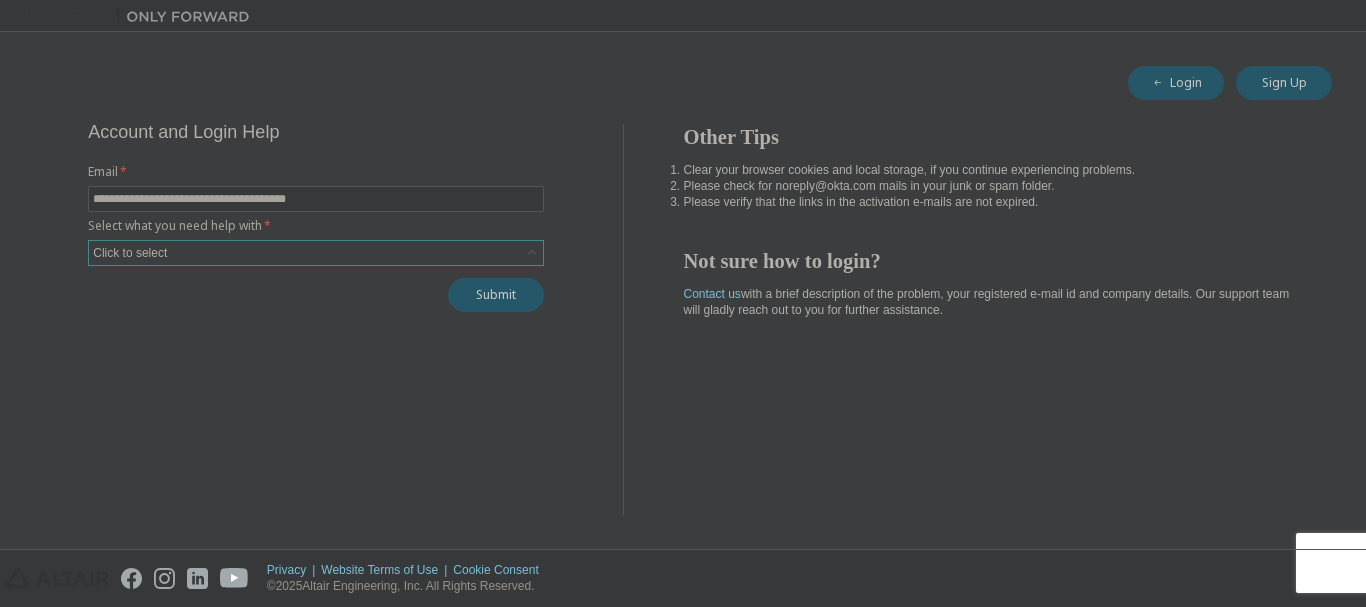 click on "Click to select" at bounding box center [316, 253] 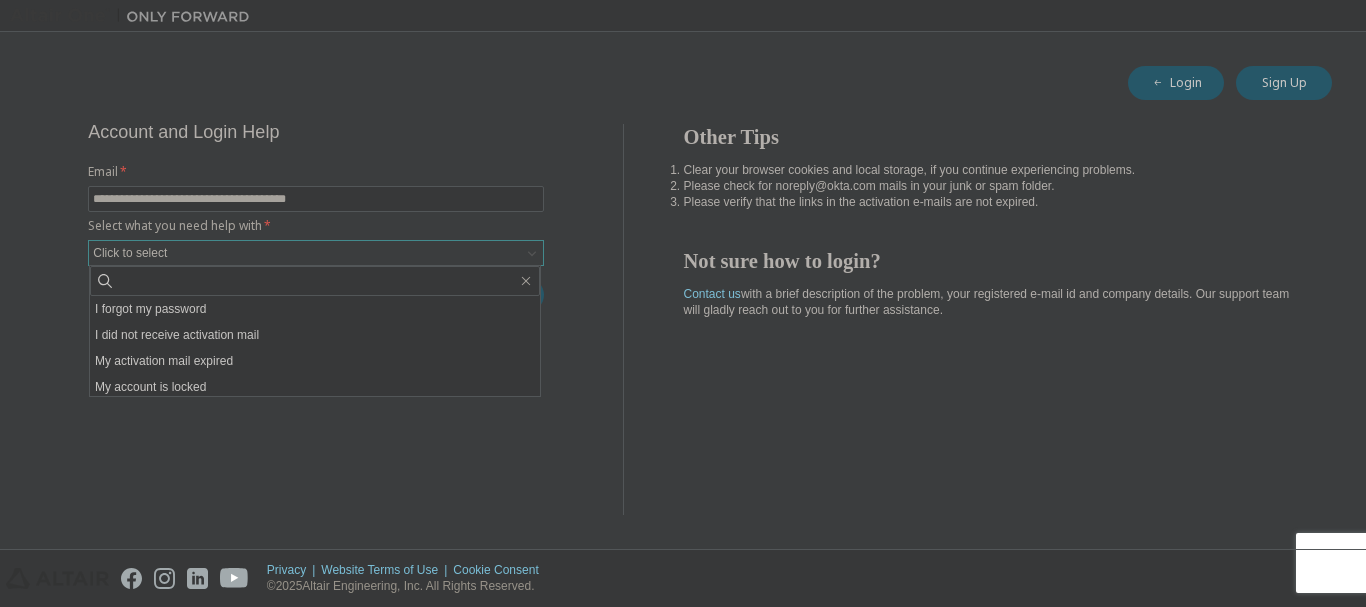 scroll, scrollTop: 56, scrollLeft: 0, axis: vertical 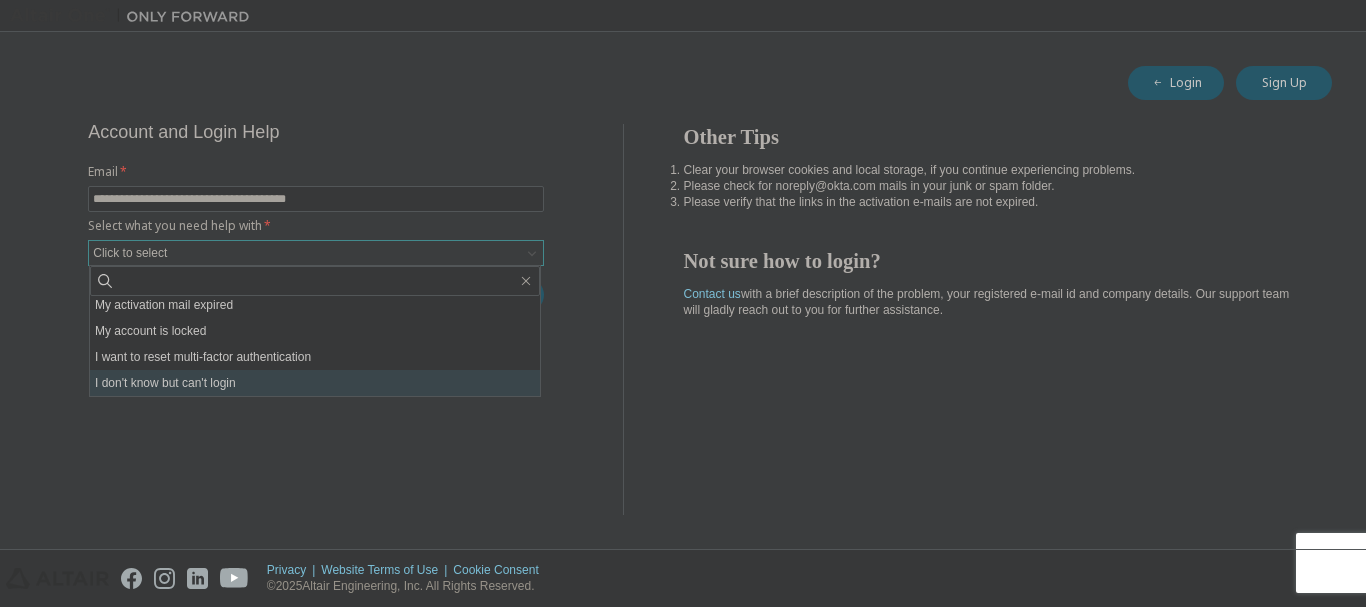 click on "I don't know but can't login" at bounding box center (315, 383) 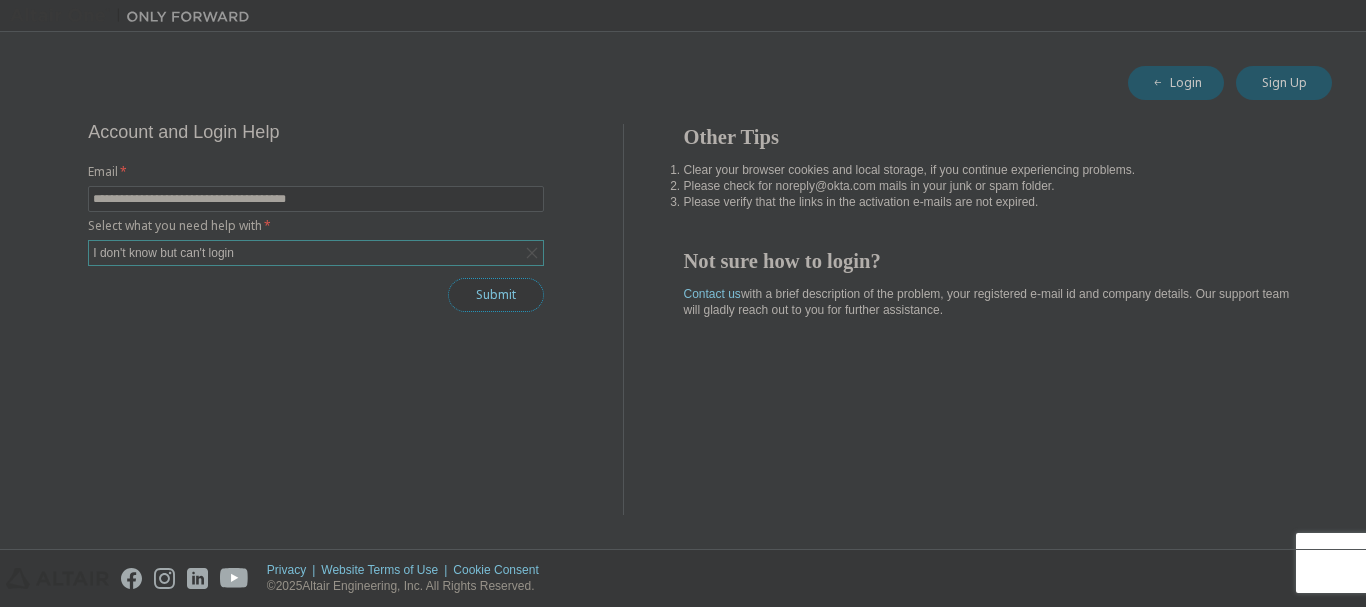 click on "Submit" at bounding box center [496, 295] 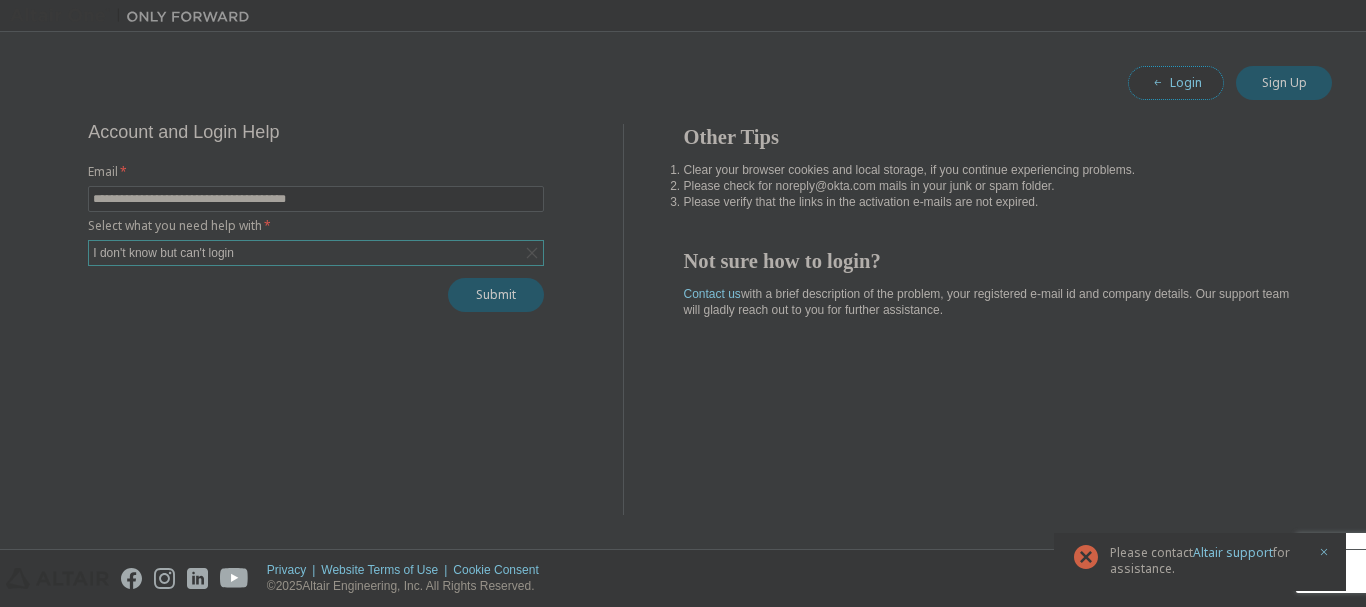 click on "Login" at bounding box center [1176, 83] 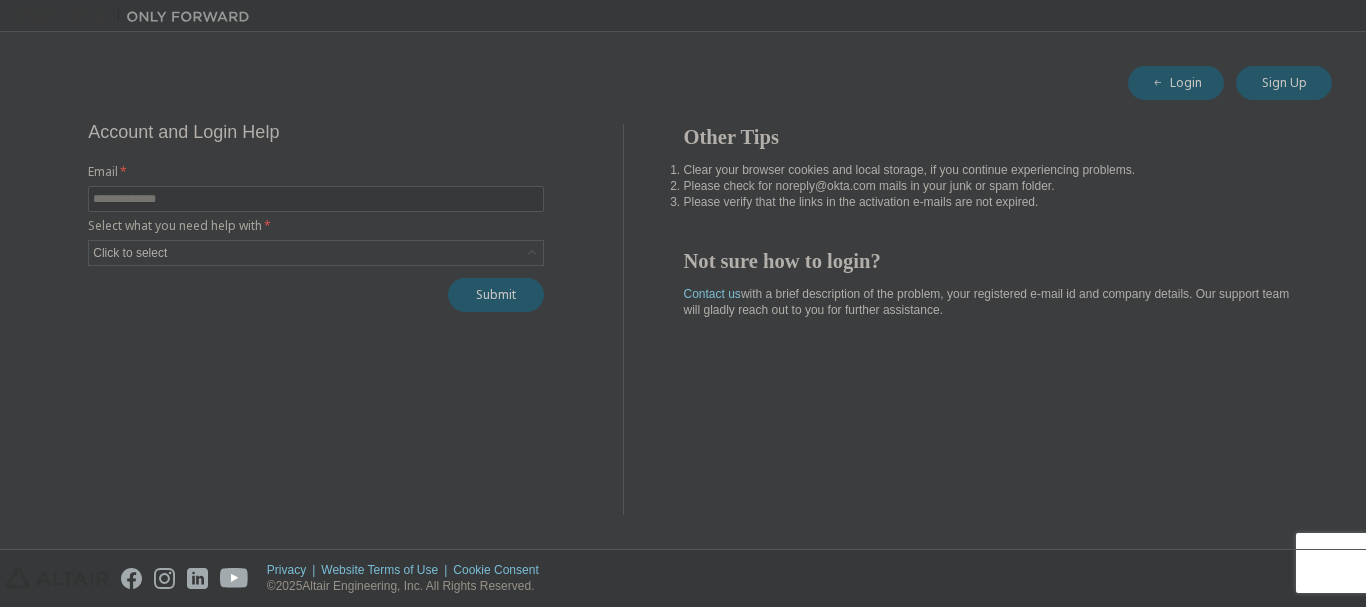 scroll, scrollTop: 0, scrollLeft: 0, axis: both 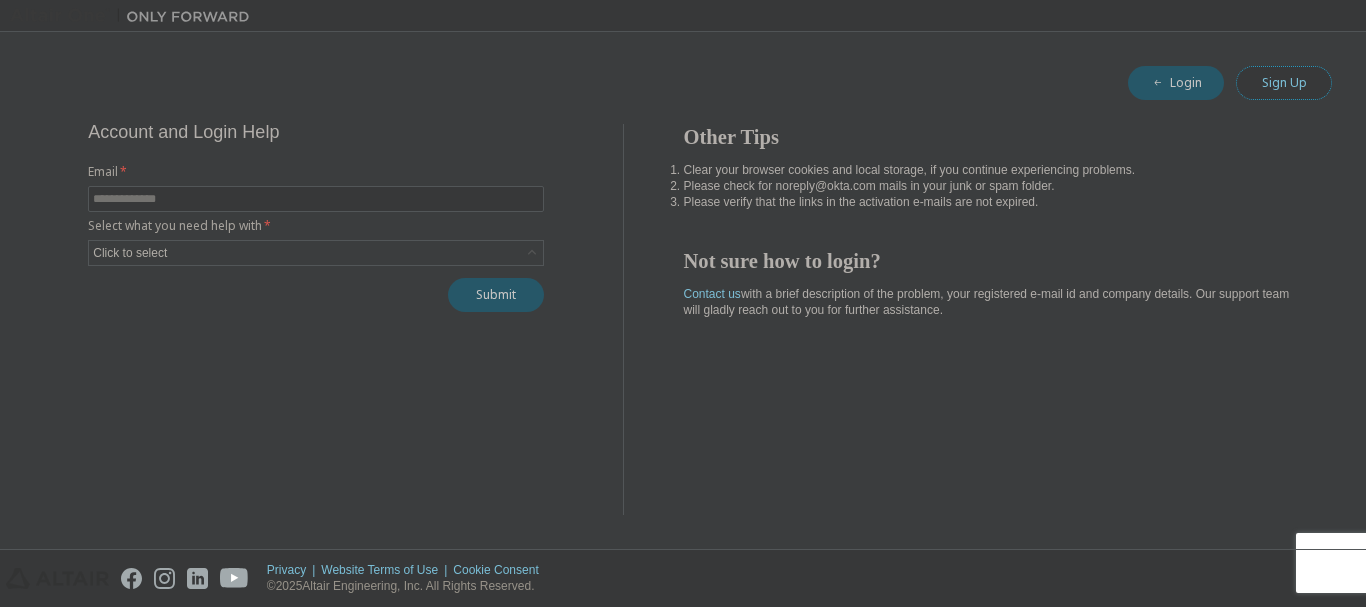 click on "Sign Up" at bounding box center [1284, 83] 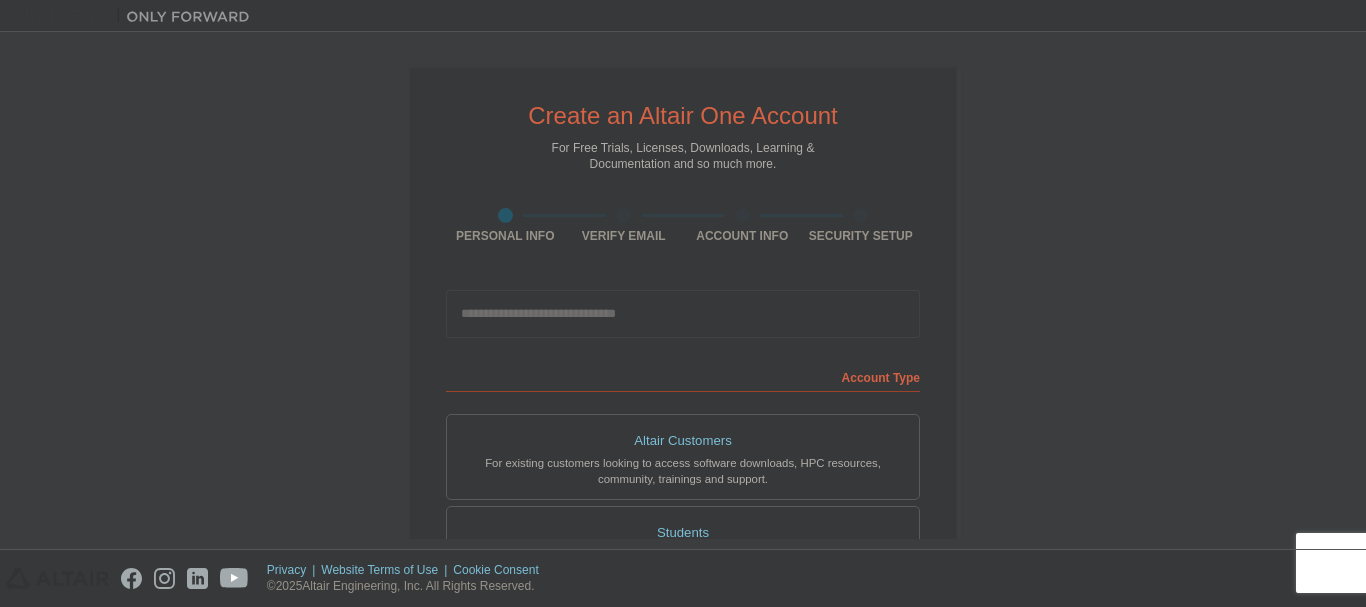 scroll, scrollTop: 100, scrollLeft: 0, axis: vertical 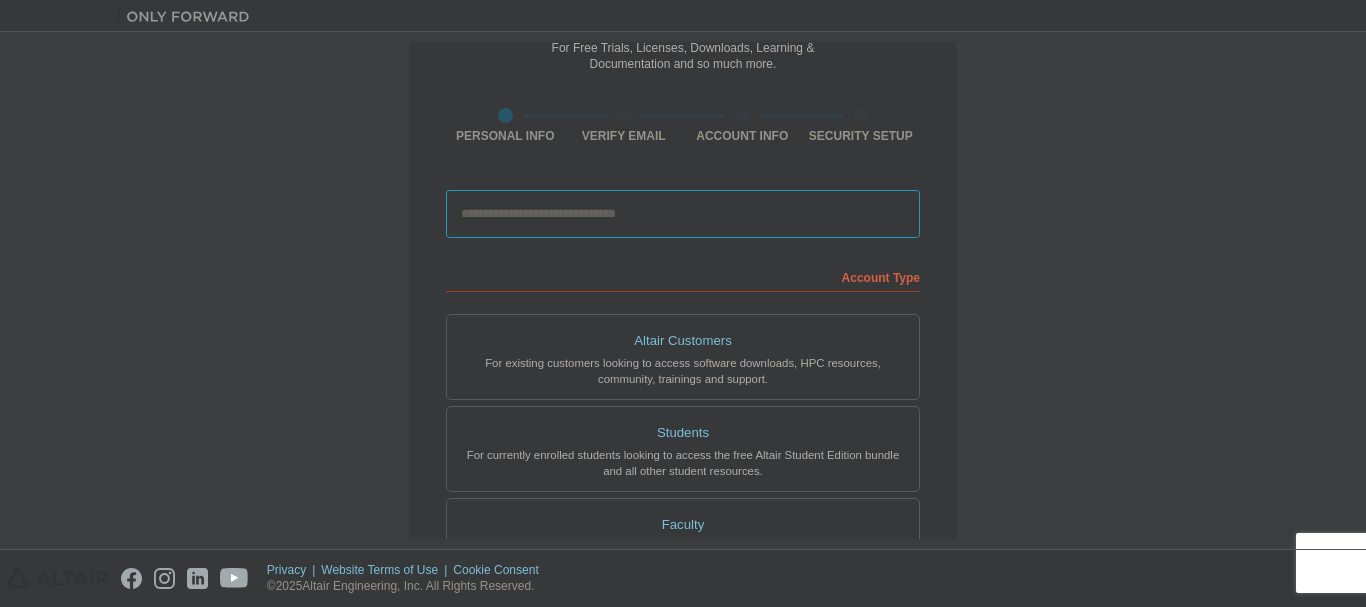 click at bounding box center (683, 214) 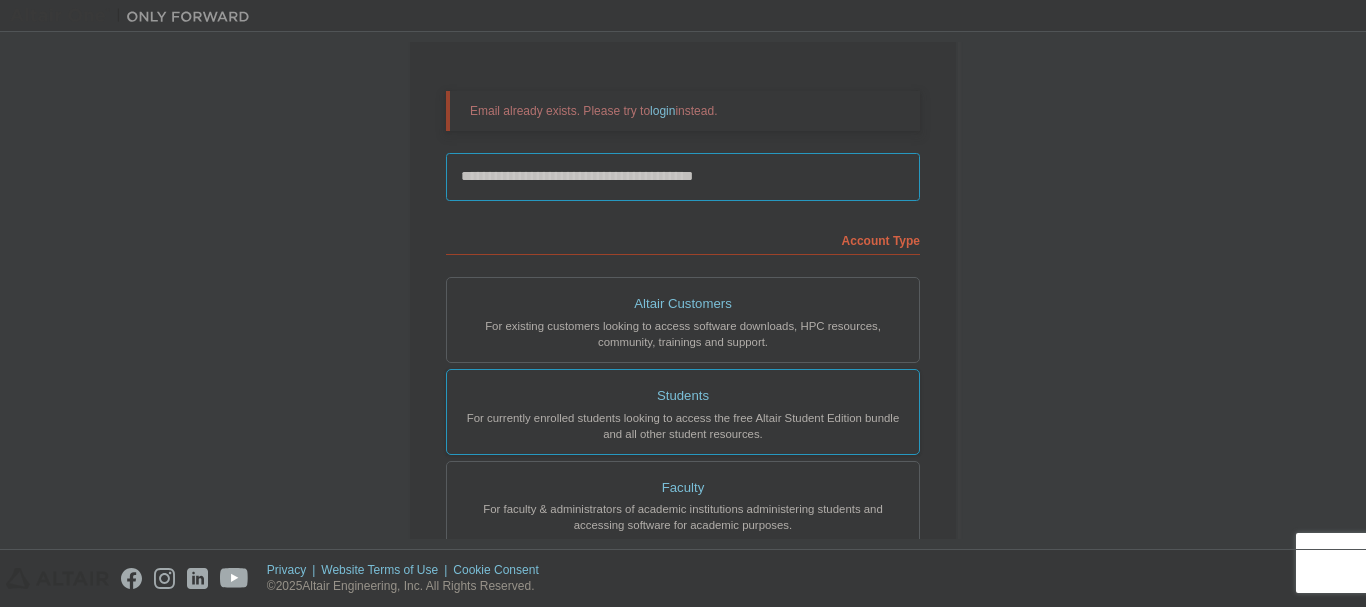 scroll, scrollTop: 0, scrollLeft: 0, axis: both 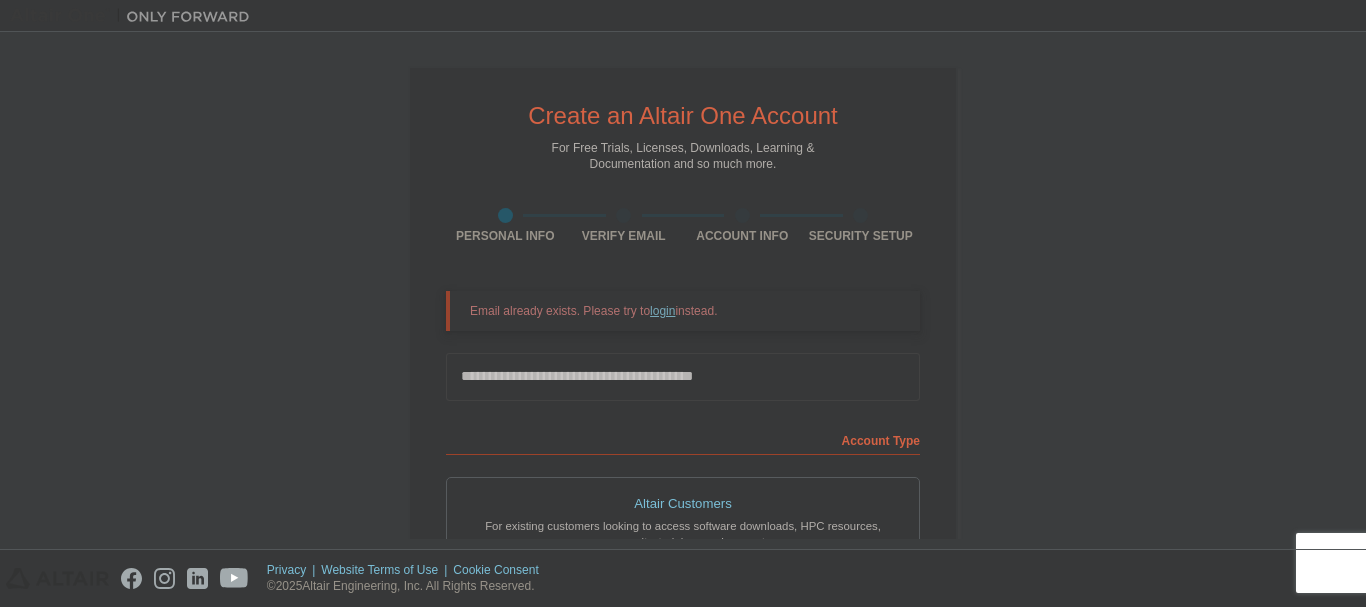 click on "login" at bounding box center (662, 311) 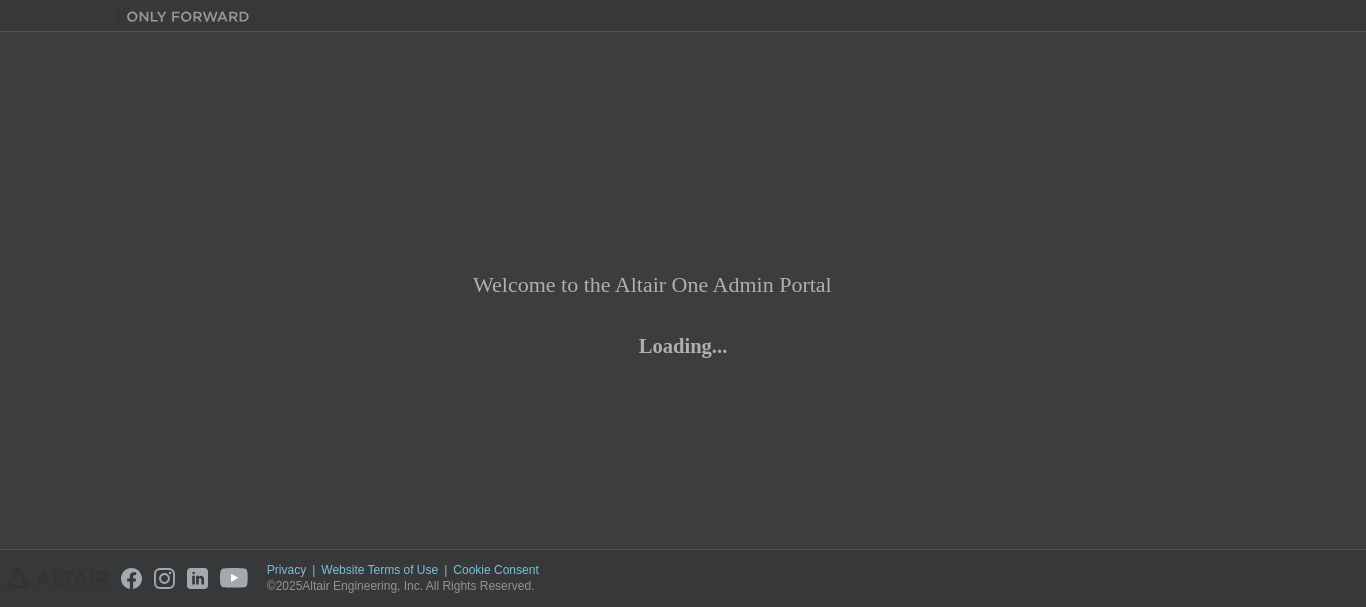 scroll, scrollTop: 0, scrollLeft: 0, axis: both 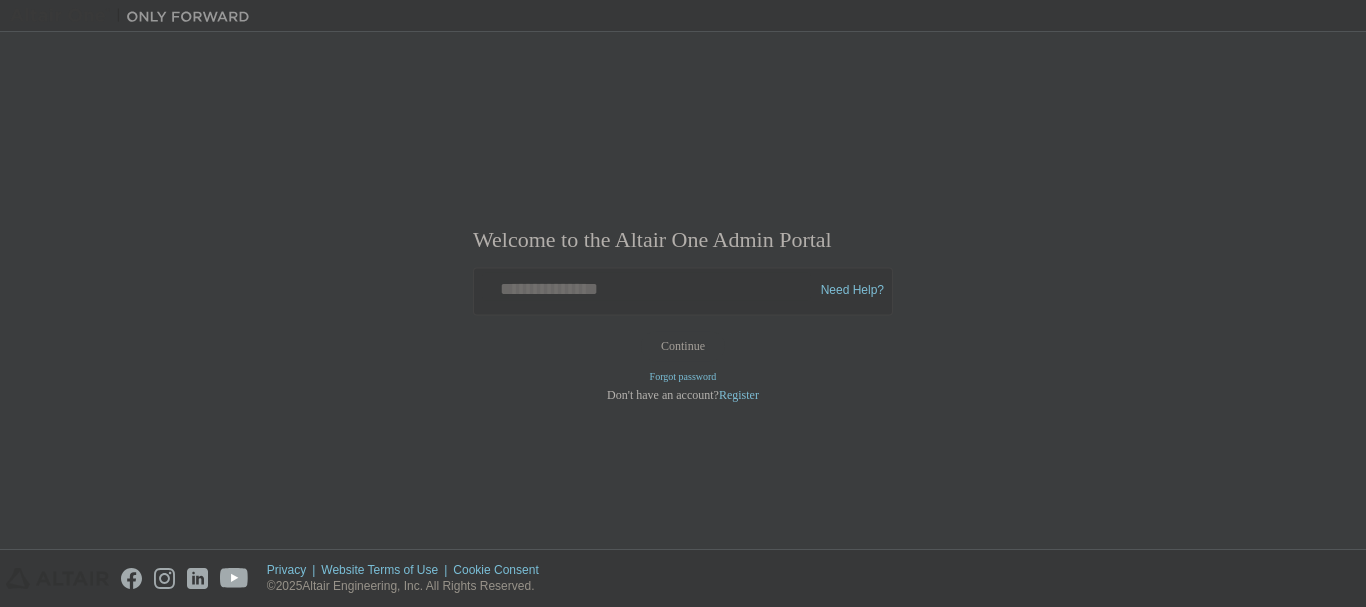 click at bounding box center [646, 291] 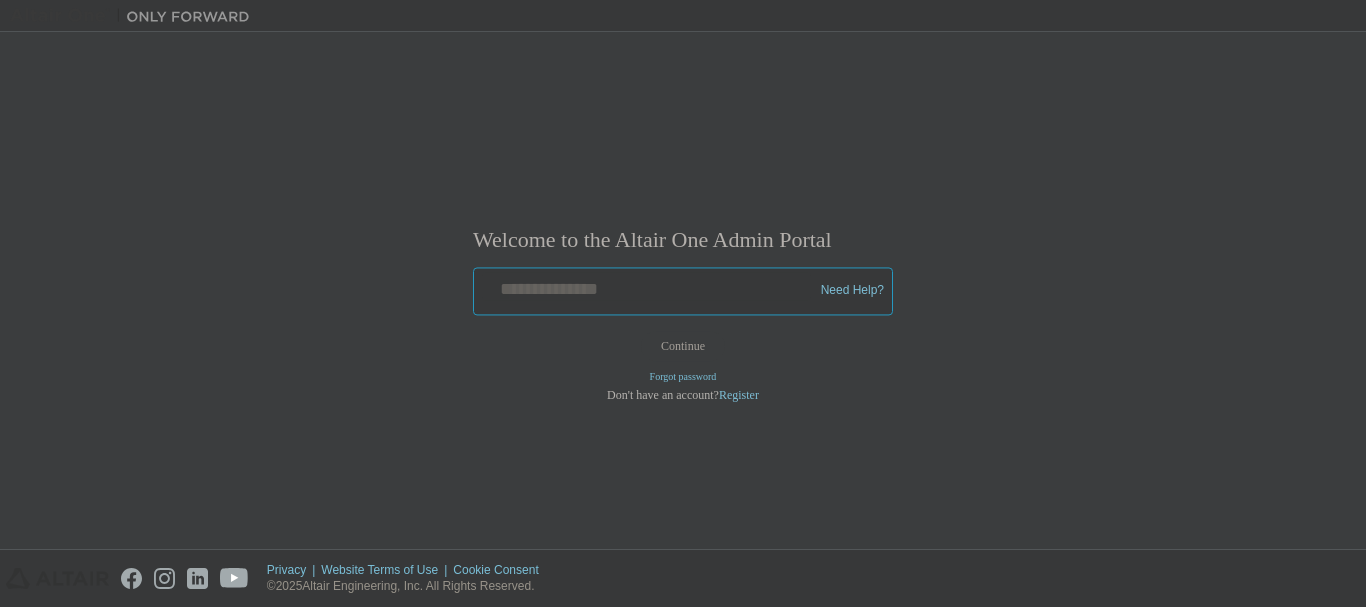 click at bounding box center [646, 286] 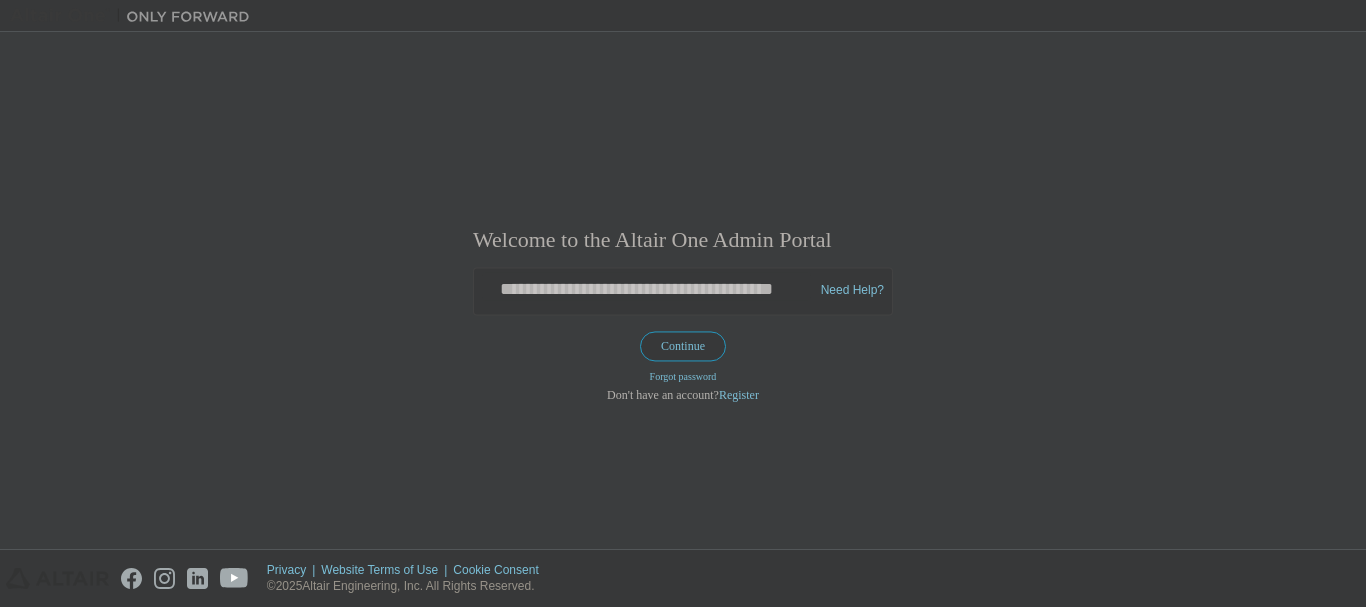 click on "Continue" at bounding box center (683, 346) 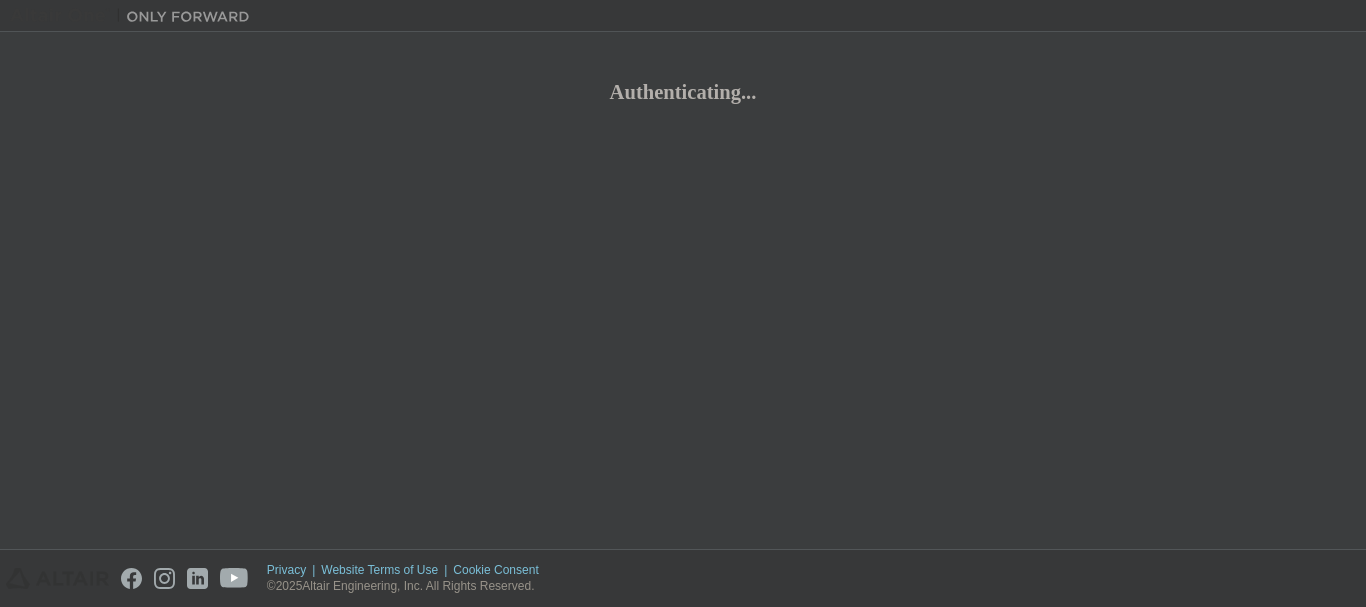 scroll, scrollTop: 0, scrollLeft: 0, axis: both 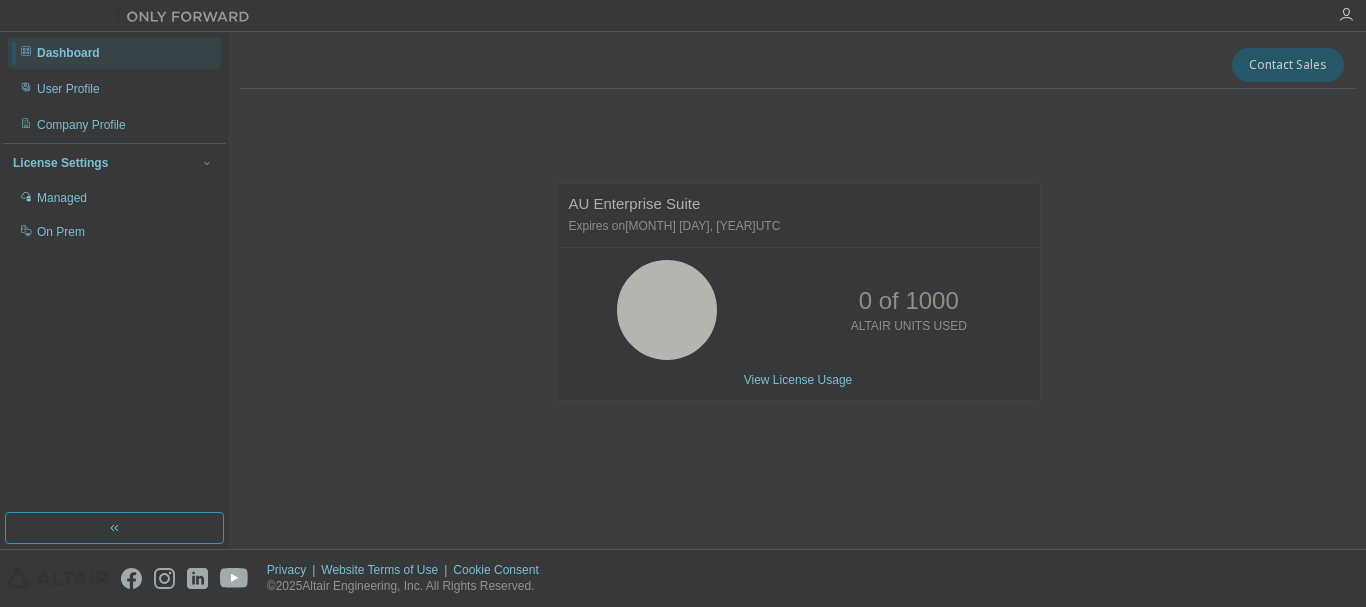 click on "Dashboard" at bounding box center [114, 53] 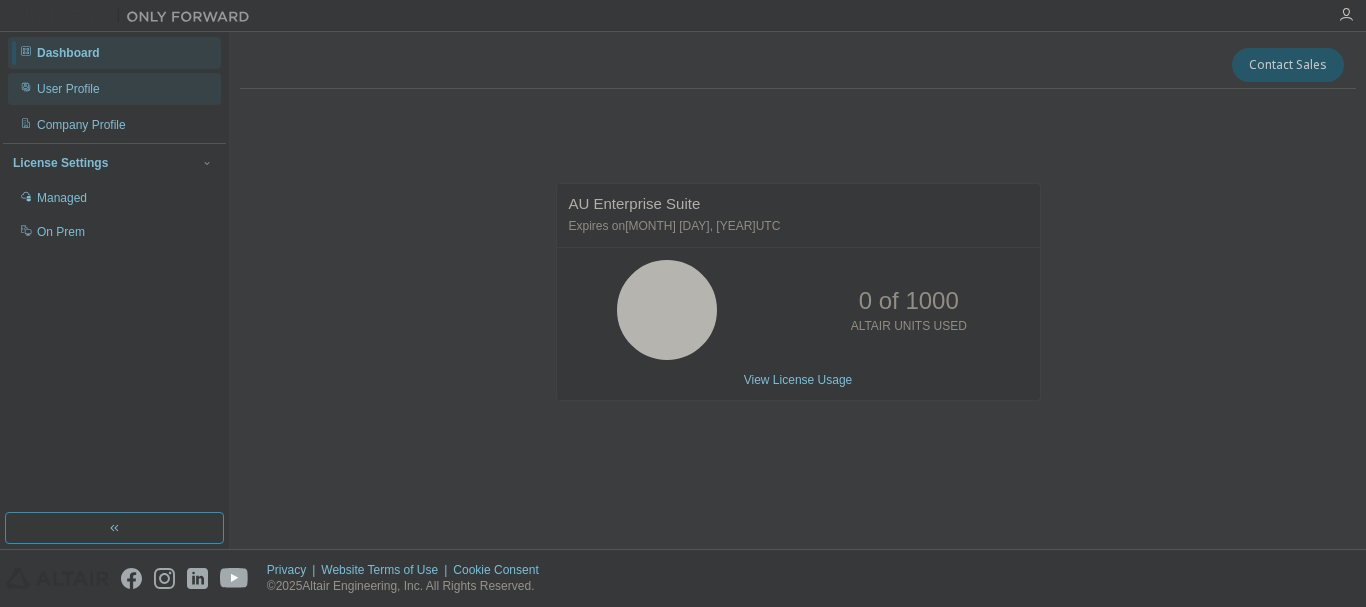 click on "User Profile" at bounding box center (68, 89) 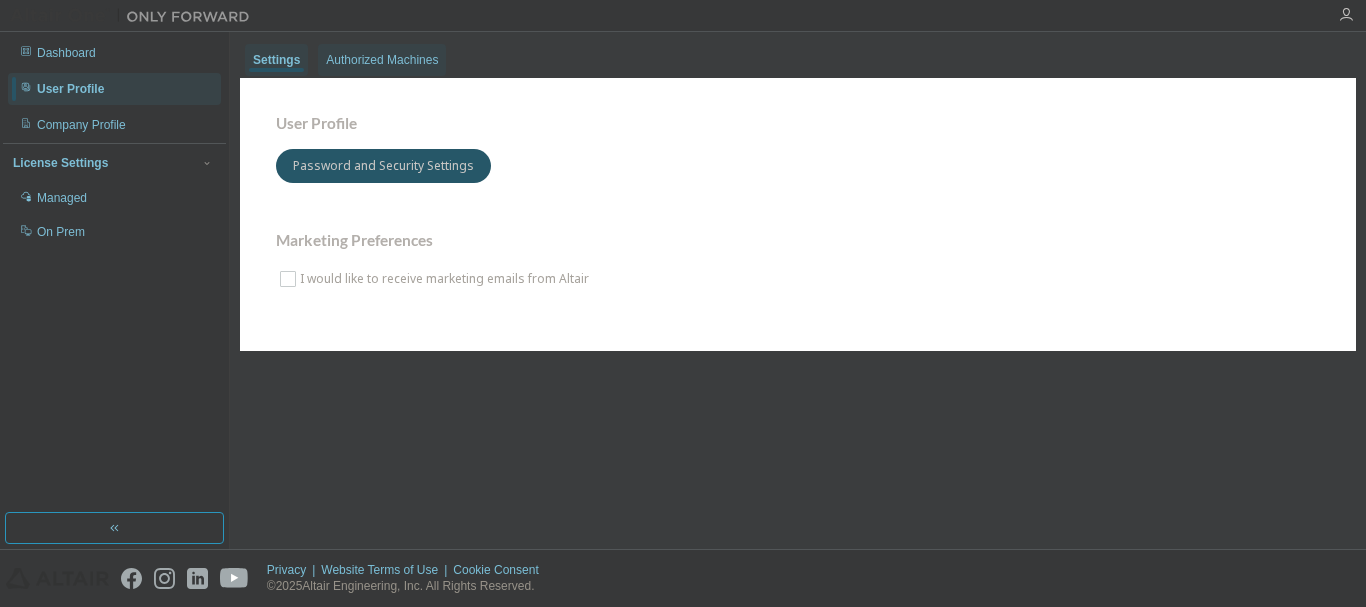 click on "Authorized Machines" at bounding box center [382, 60] 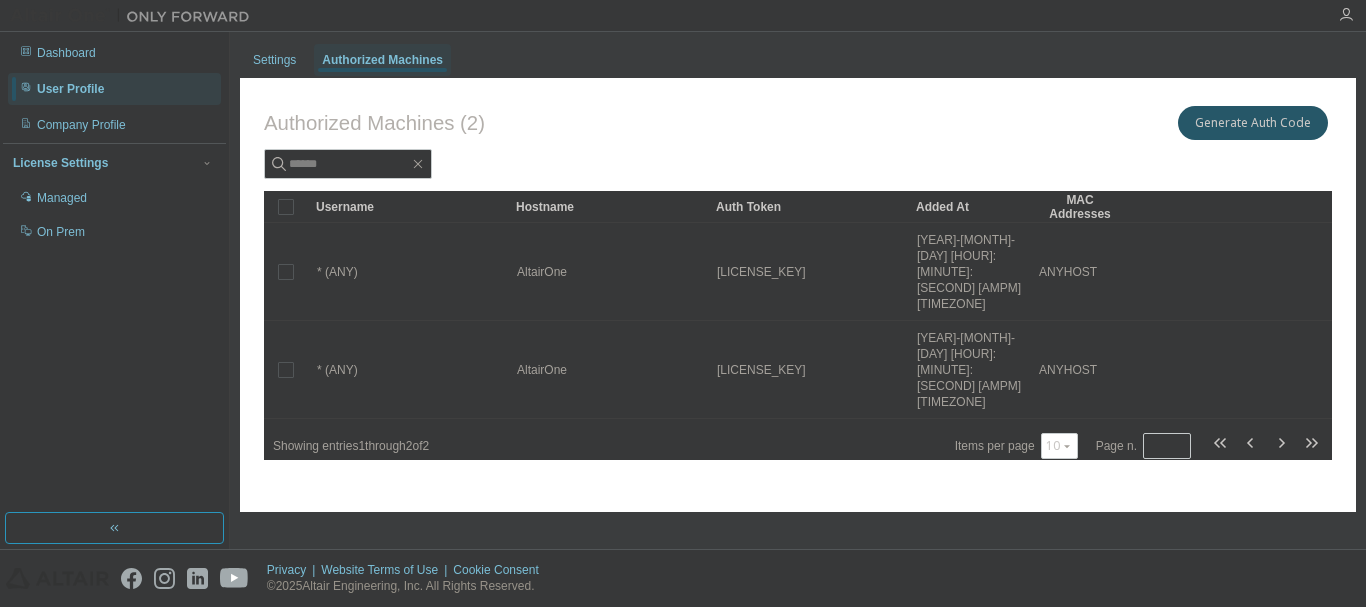 click on "User Profile" at bounding box center [114, 89] 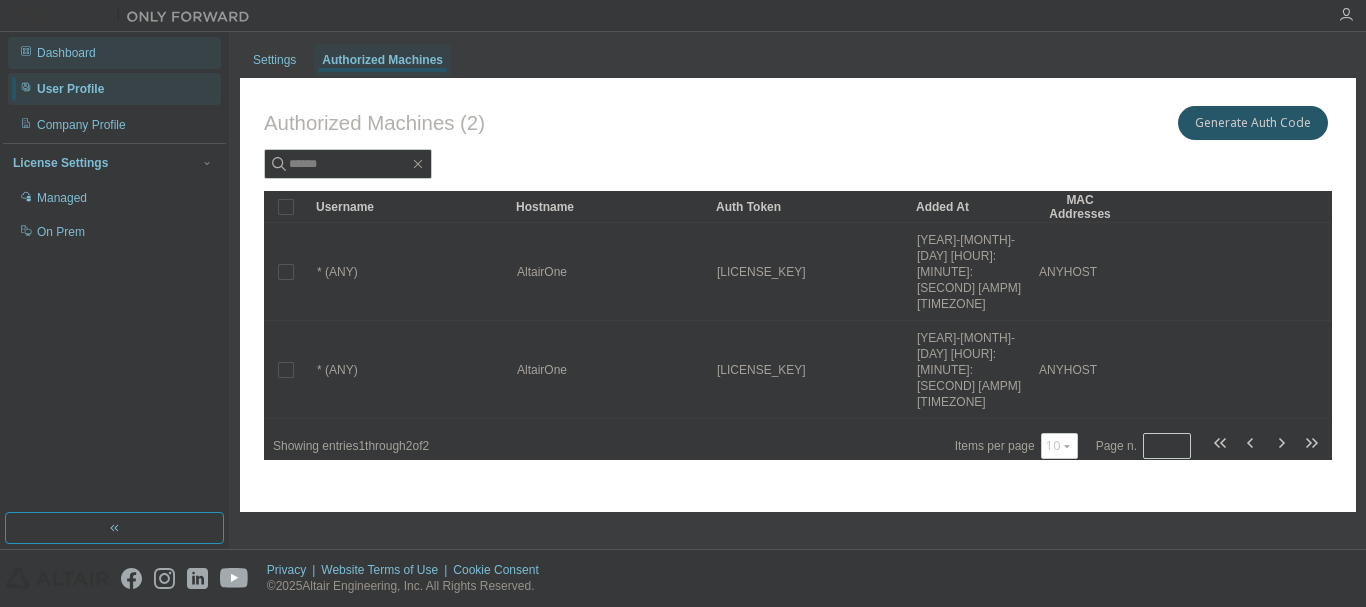 click on "Dashboard" at bounding box center (114, 53) 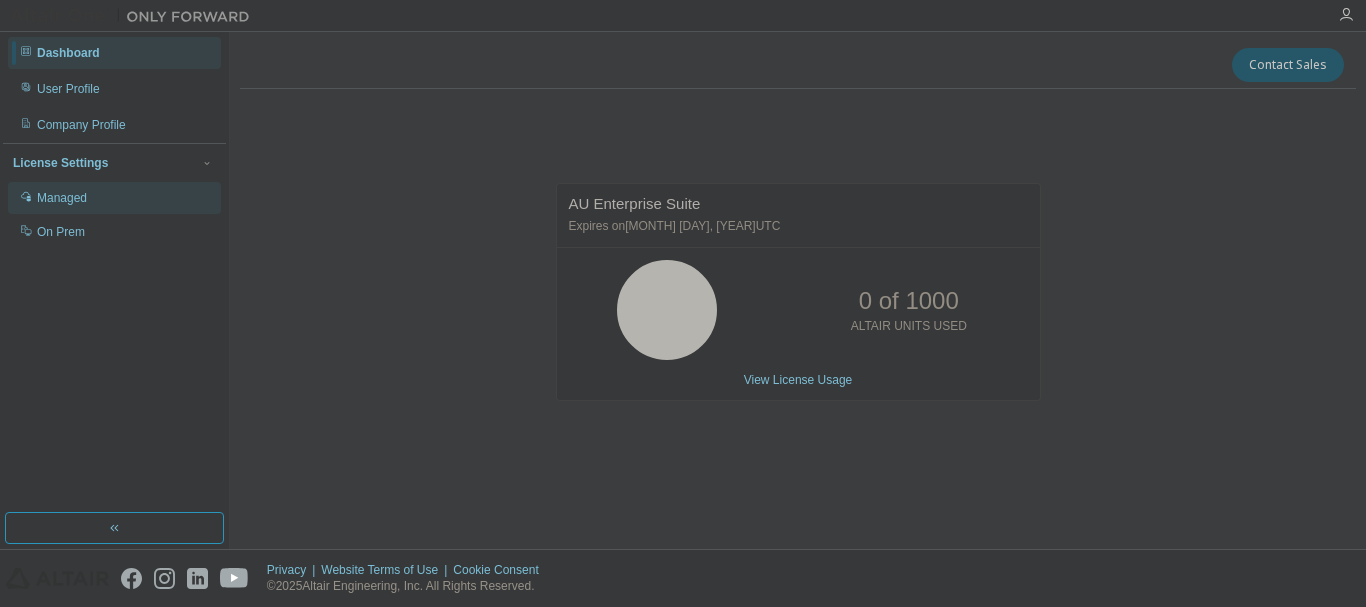 click on "Managed" at bounding box center [114, 198] 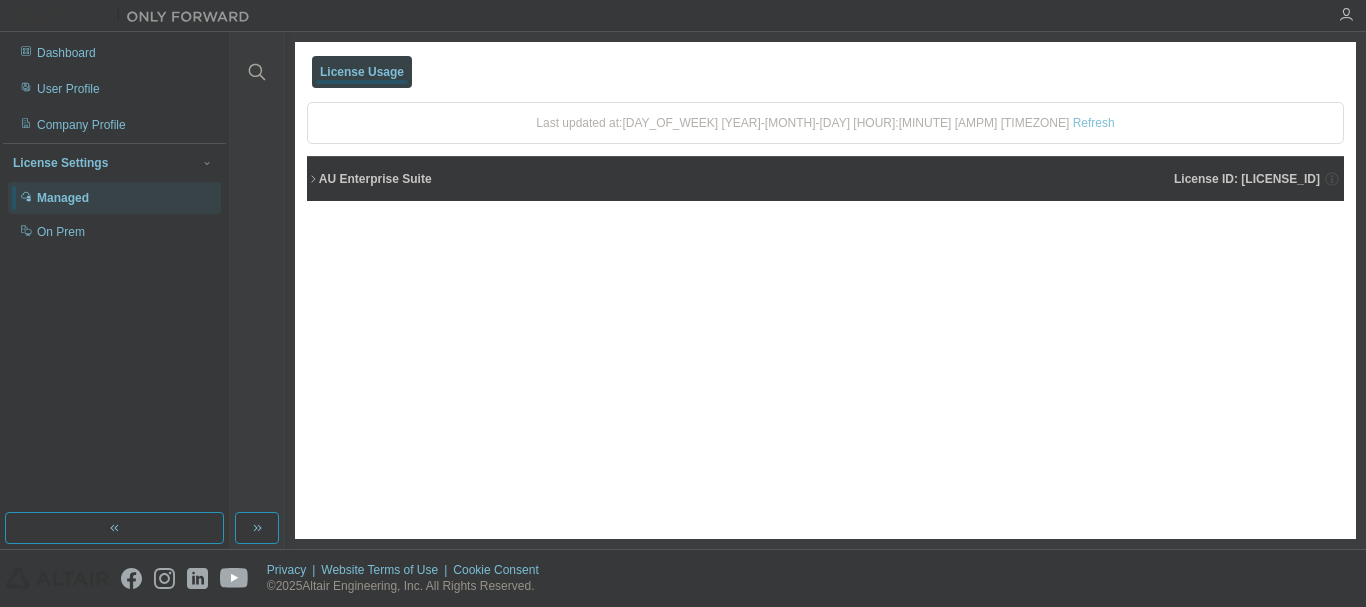 click on "AU Enterprise Suite License ID: [LICENSE_ID]" at bounding box center [825, 179] 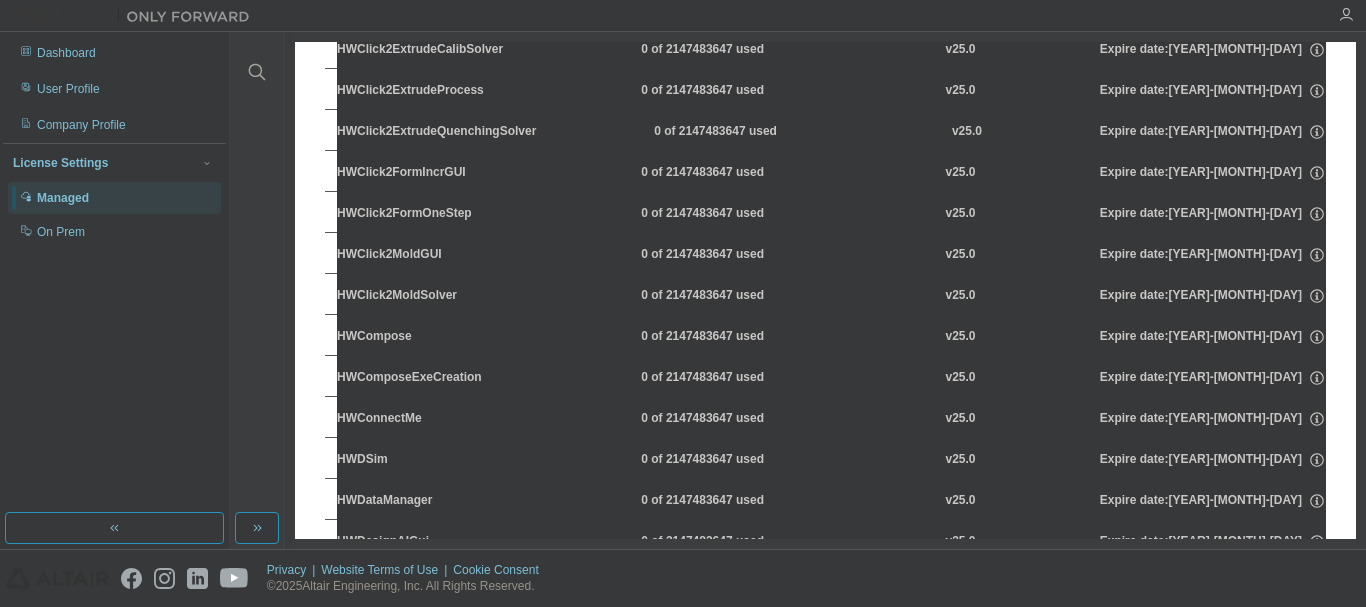scroll, scrollTop: 1700, scrollLeft: 0, axis: vertical 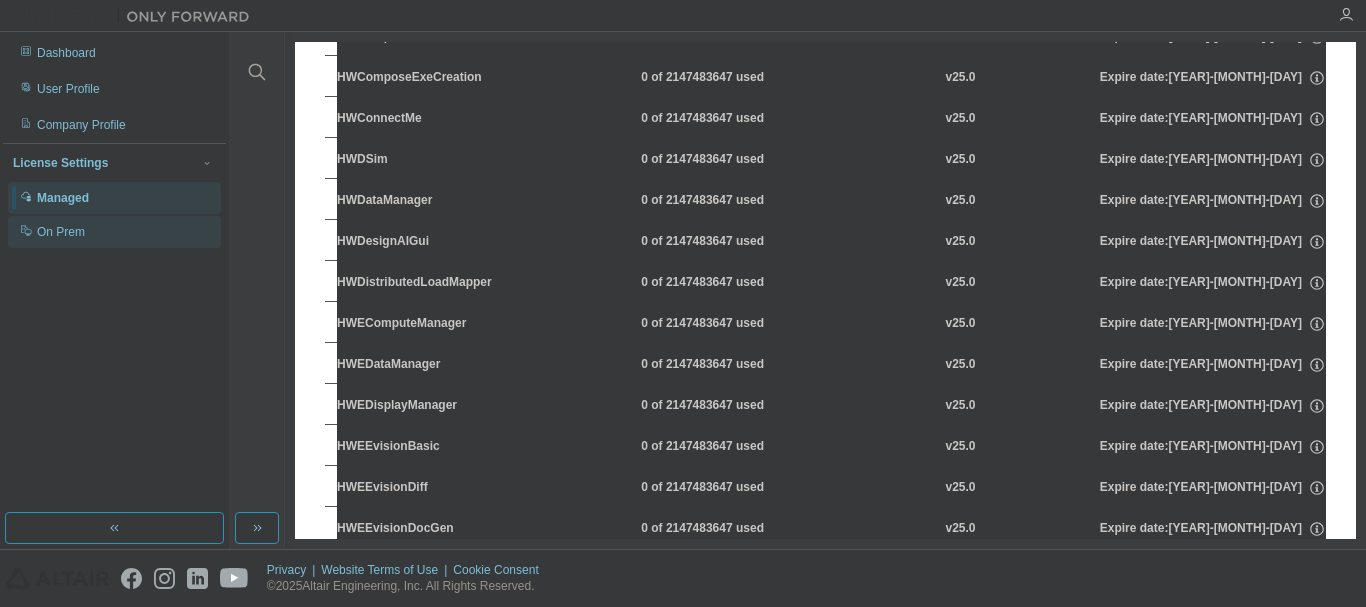 click on "On Prem" at bounding box center (114, 232) 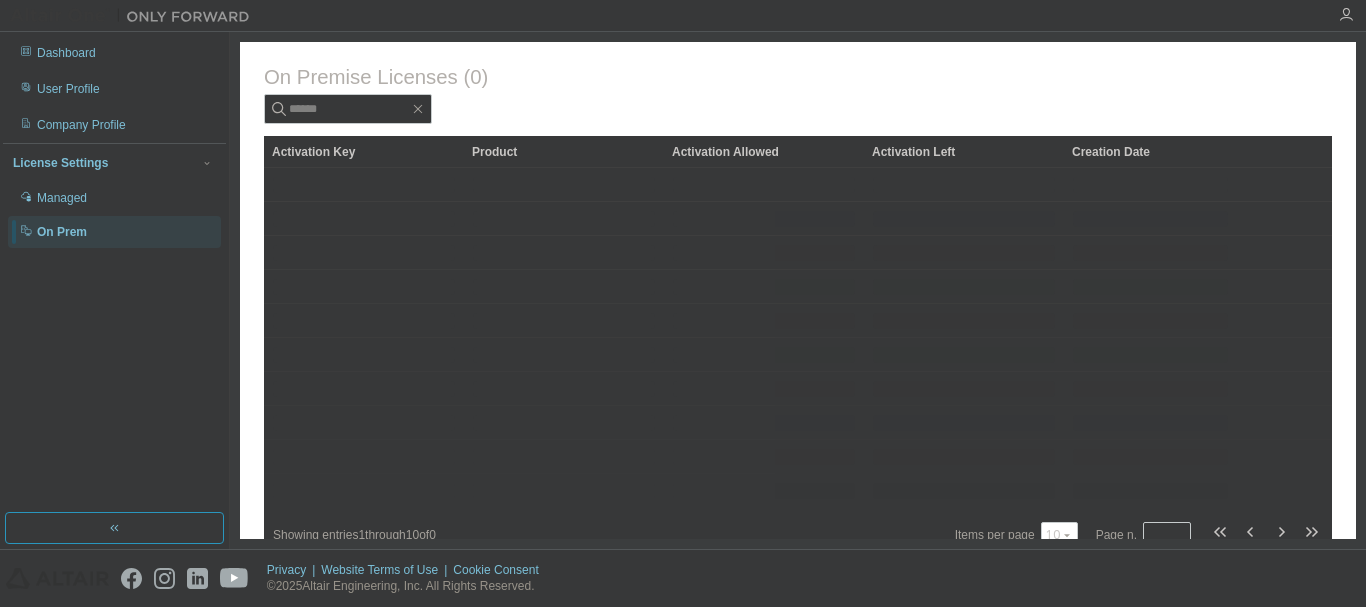 scroll, scrollTop: 0, scrollLeft: 0, axis: both 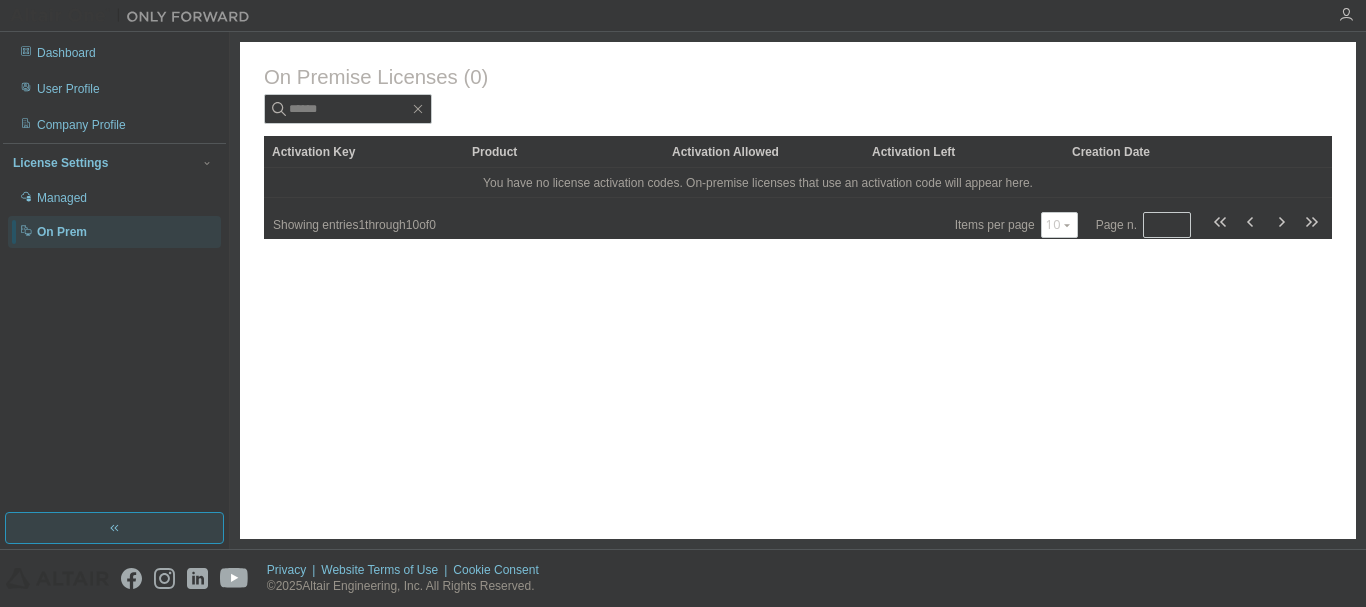 click at bounding box center (114, 528) 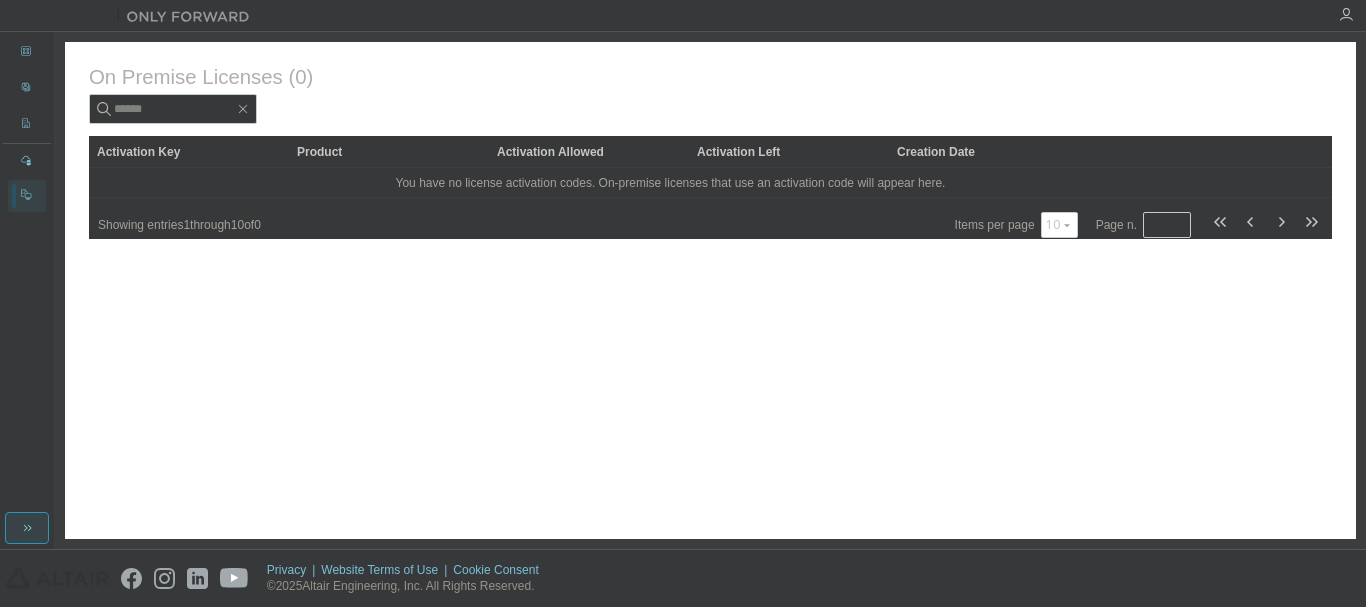 click at bounding box center [27, 528] 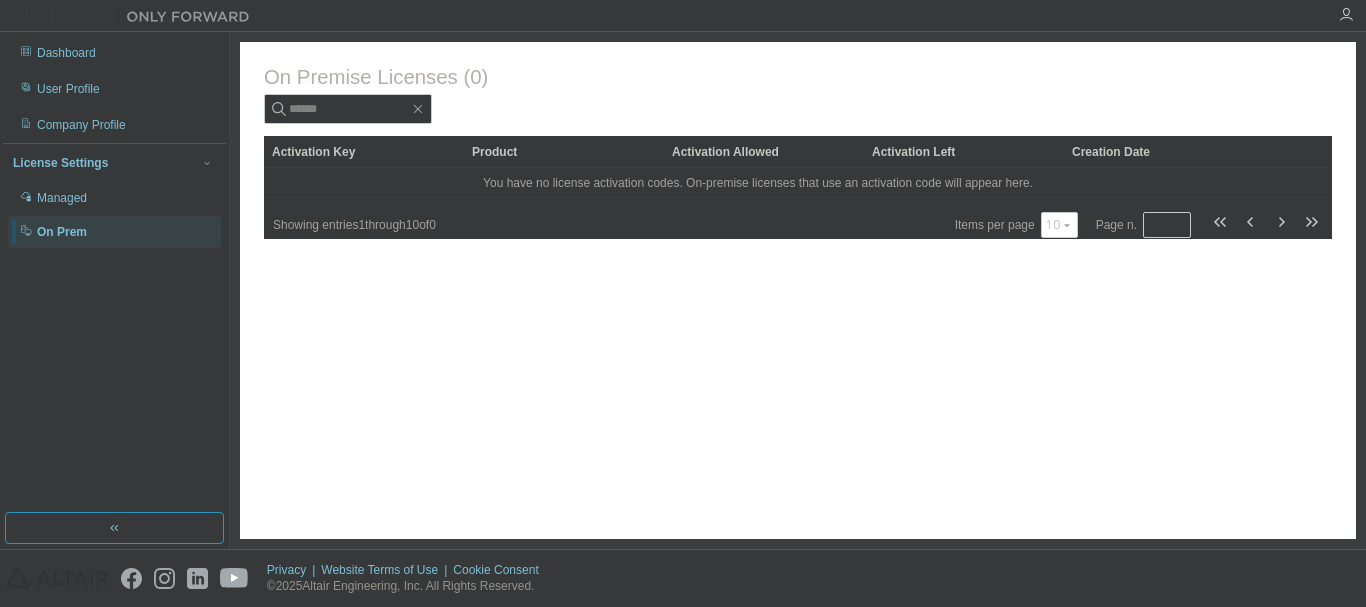 click at bounding box center (135, 16) 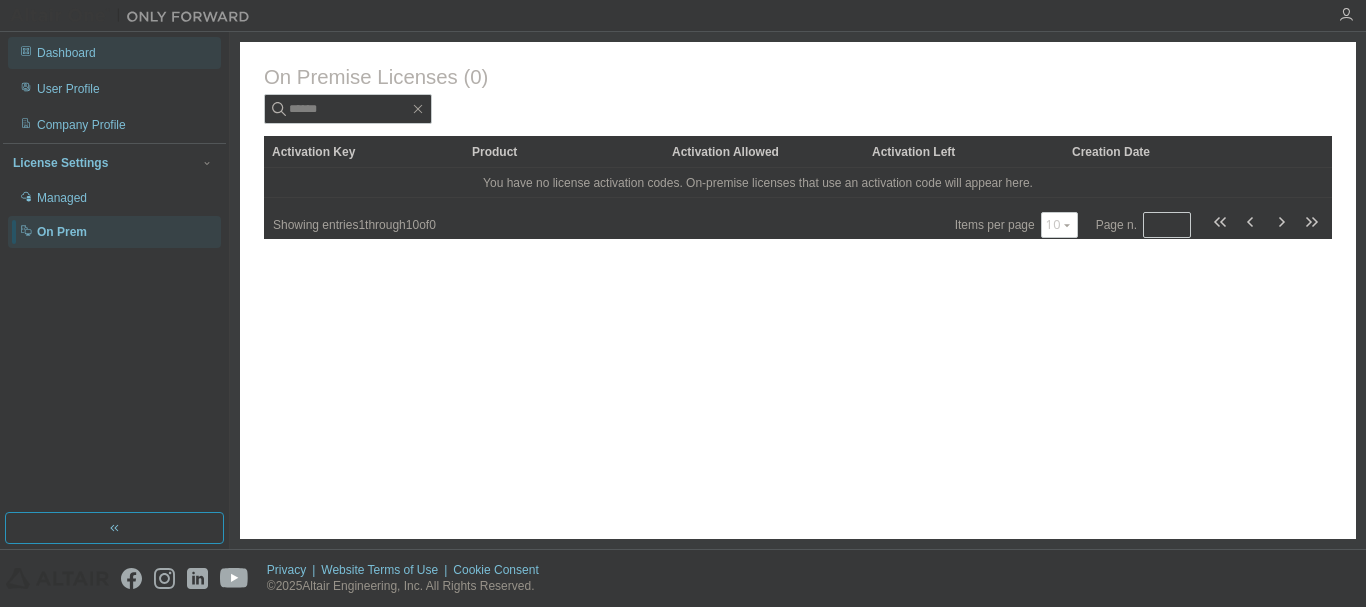 click on "Dashboard" at bounding box center [66, 53] 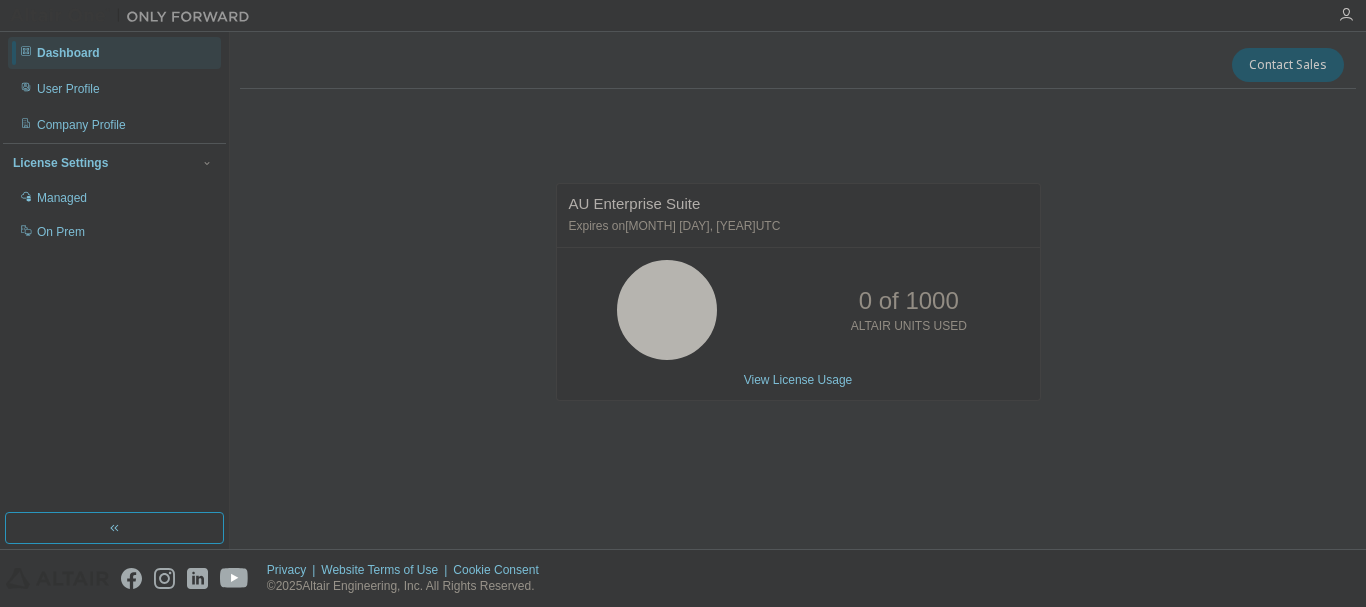 click at bounding box center (1346, 15) 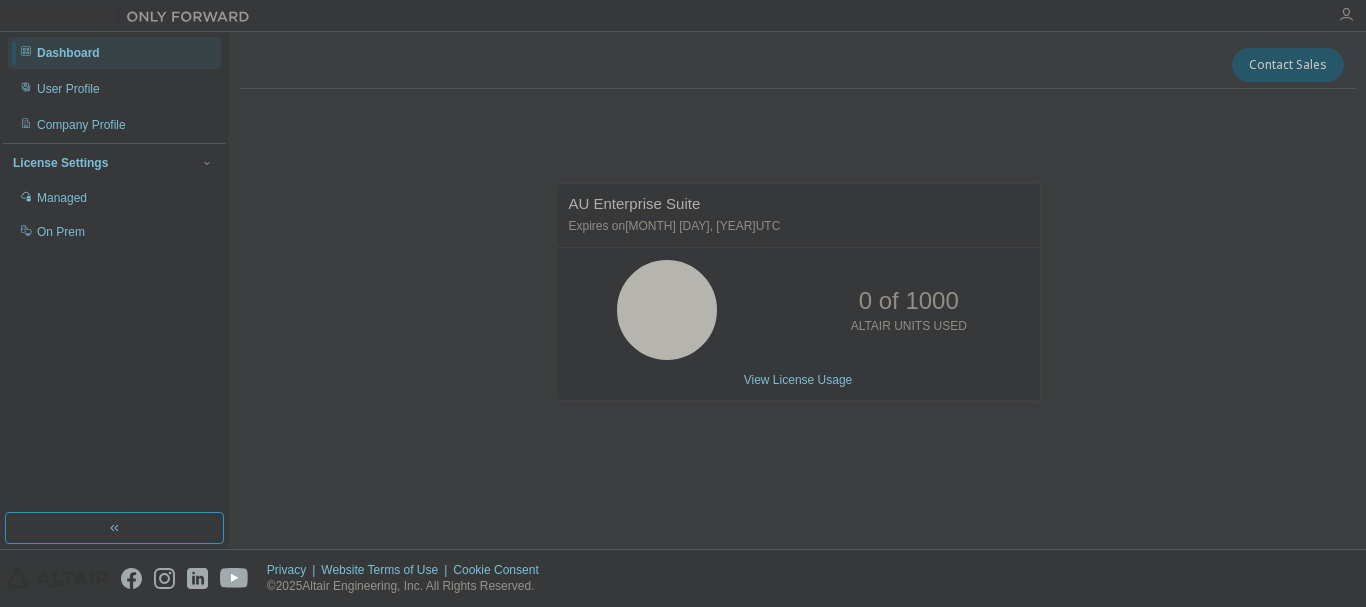 click at bounding box center (1346, 15) 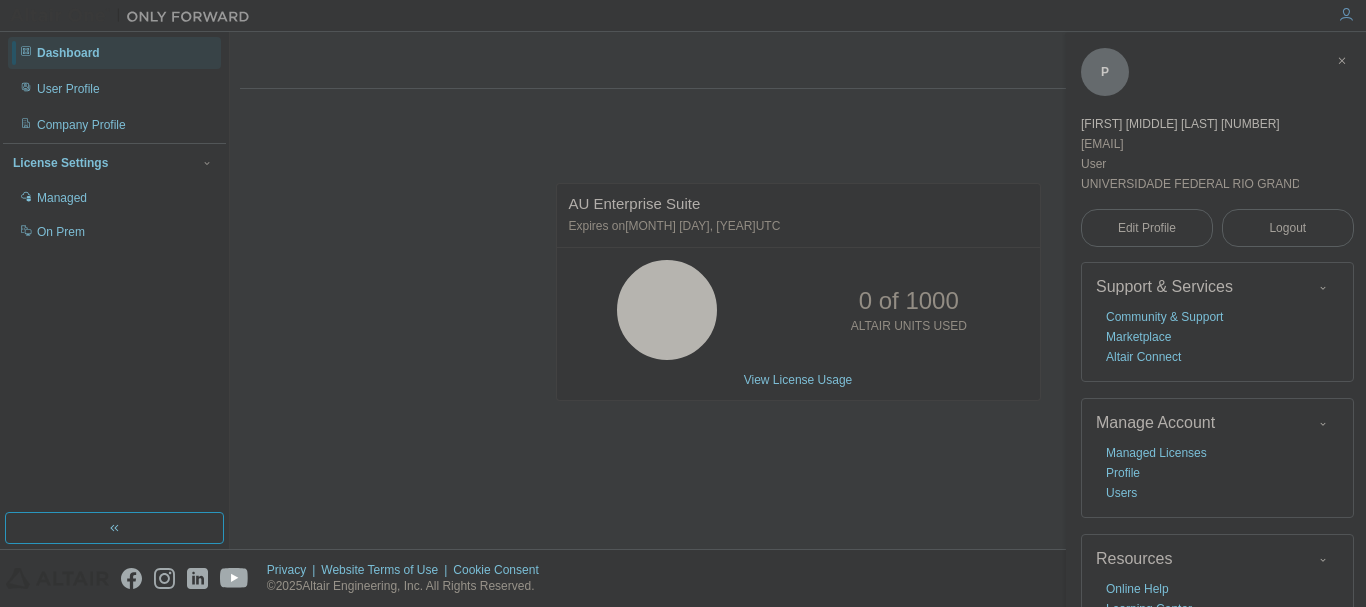 scroll, scrollTop: 90, scrollLeft: 0, axis: vertical 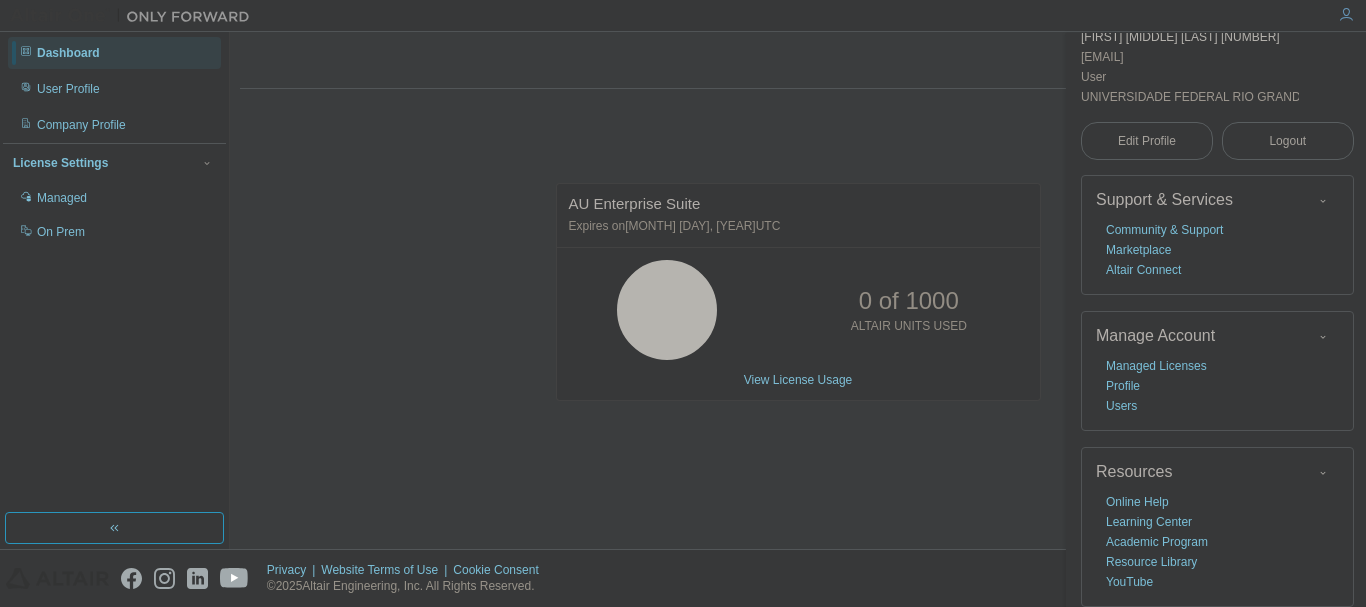 click on "Contact Sales AU Enterprise Suite Expires on [MONTH] [DAY], [YEAR] UTC 0 of 1000 ALTAIR UNITS USED View License Usage" at bounding box center [798, 290] 